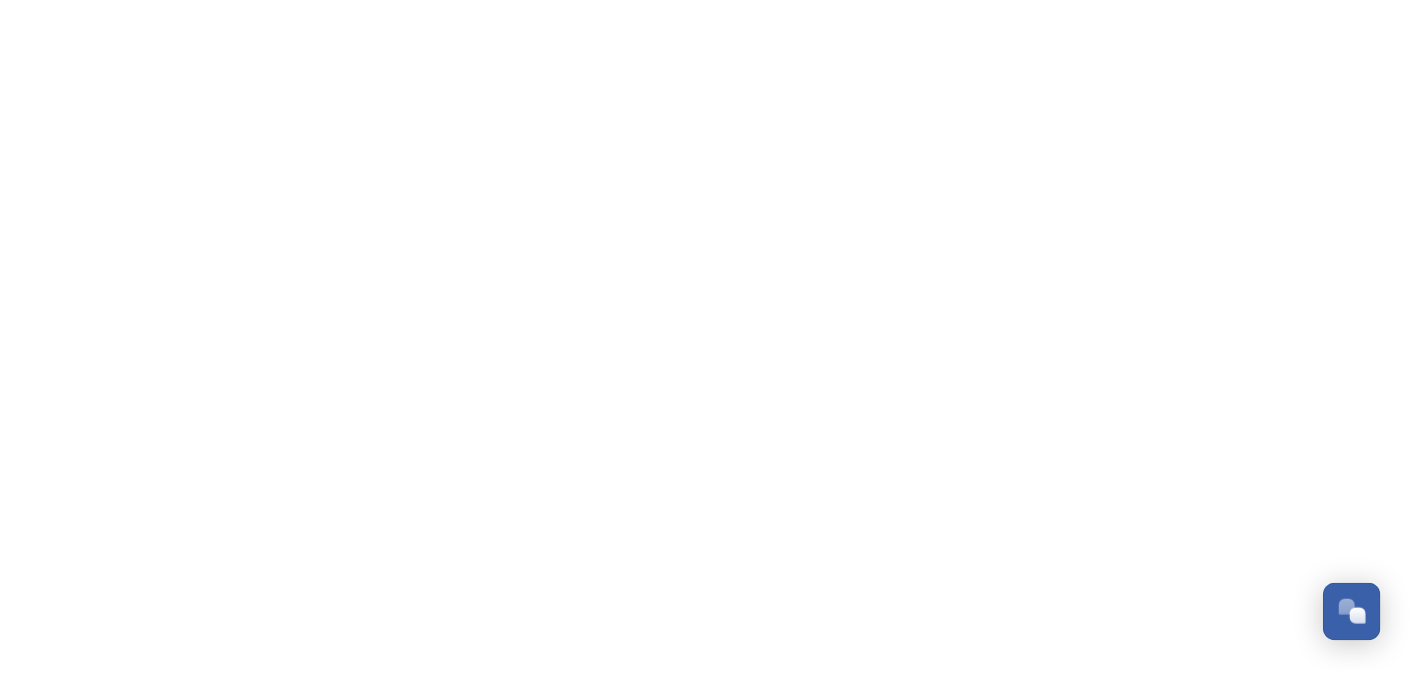 scroll, scrollTop: 0, scrollLeft: 0, axis: both 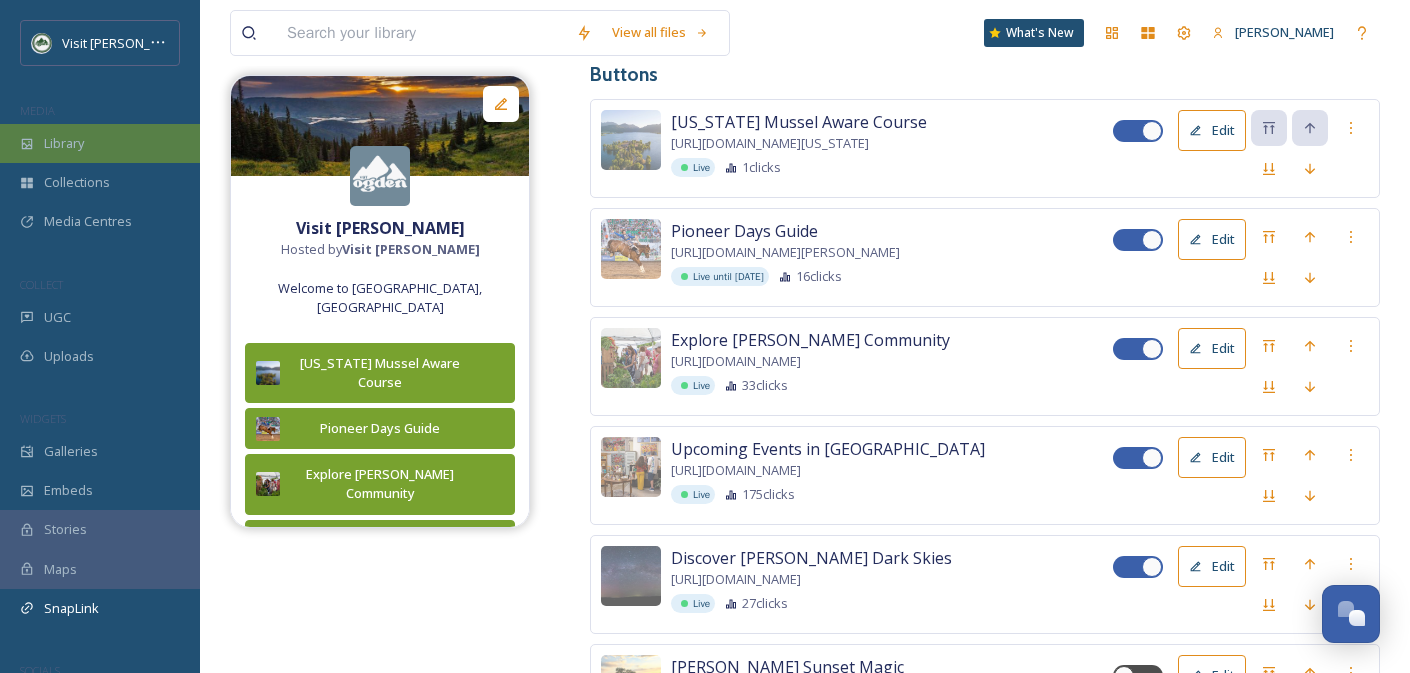 click on "Library" at bounding box center [100, 143] 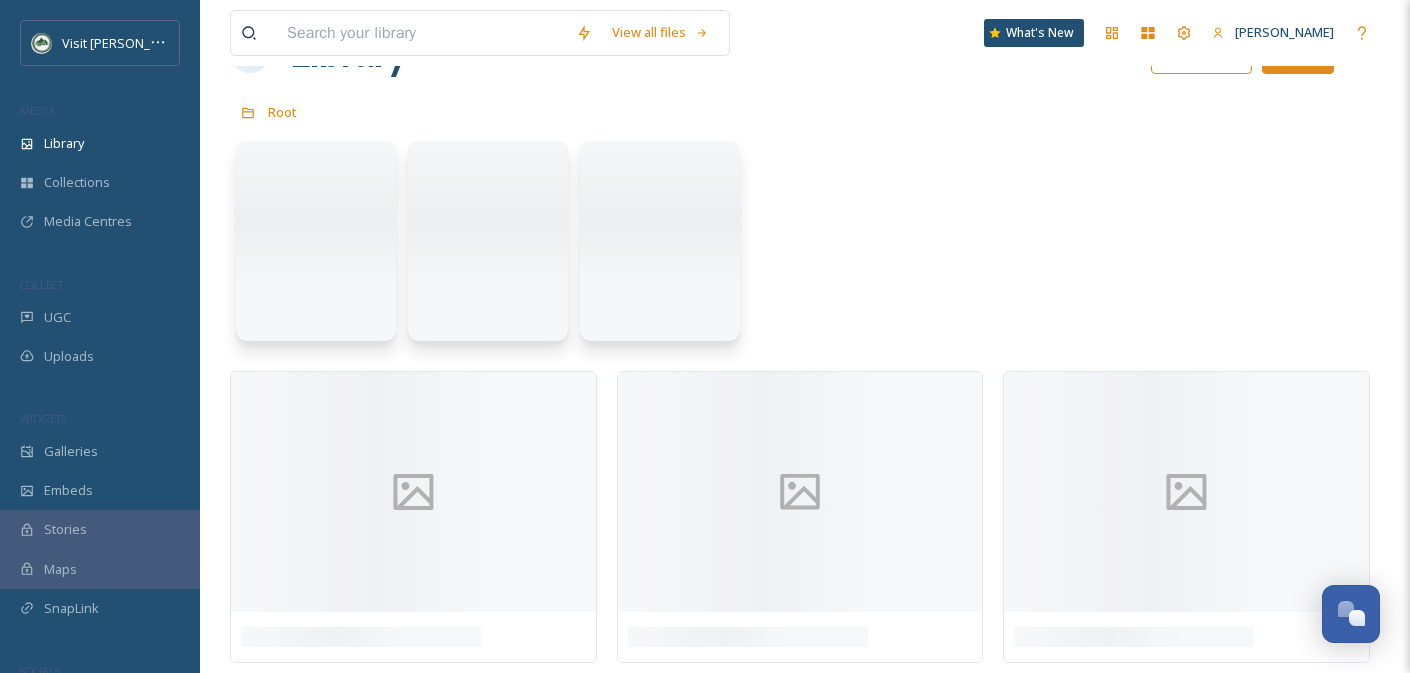 scroll, scrollTop: 0, scrollLeft: 0, axis: both 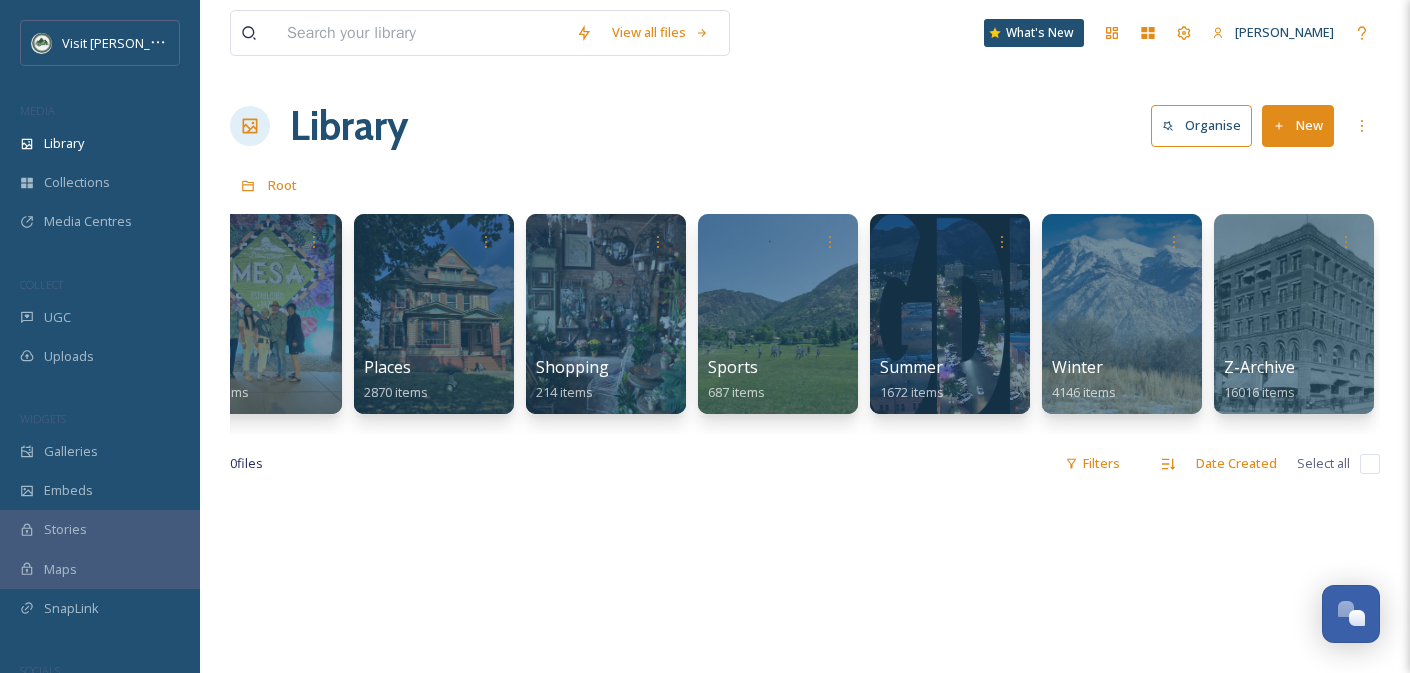 click on "A-Needs Sorted 0   items Attractions 793   items Dining & Bars 3003   items Events 1958   items Fall 659   items Historical 152   items Meetings & Conventions 14   items Misc 445   items Places 2870   items Shopping 214   items Sports 687   items Summer 1672   items Winter 4146   items Z-Archive 16016   items" at bounding box center [805, 319] 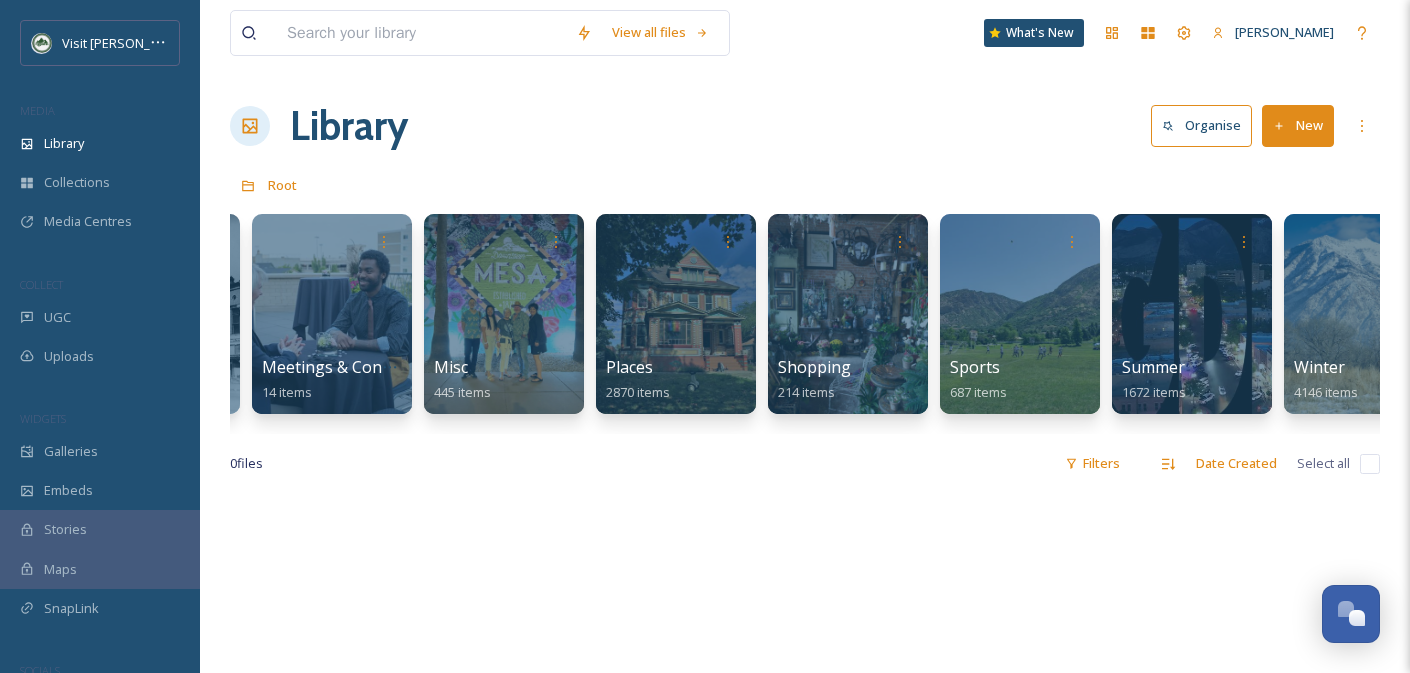 scroll, scrollTop: 0, scrollLeft: 994, axis: horizontal 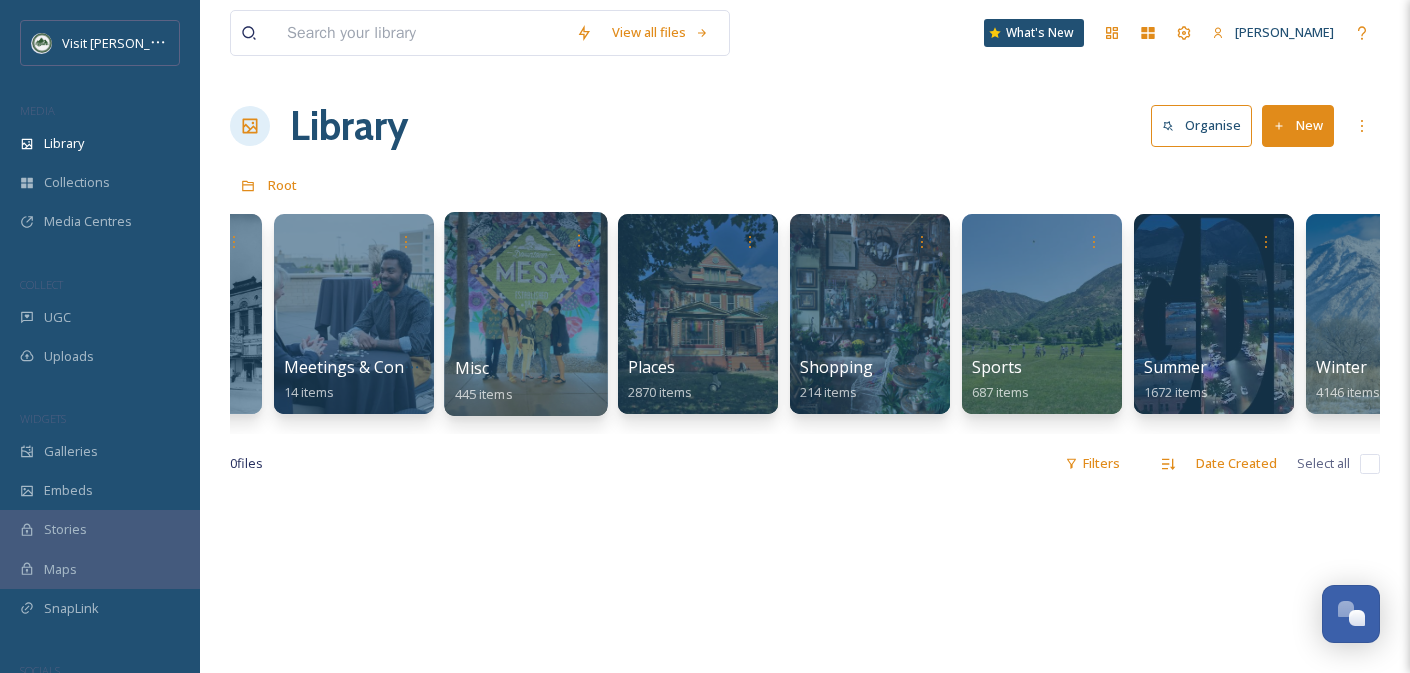 click on "Misc 445   items" at bounding box center (526, 381) 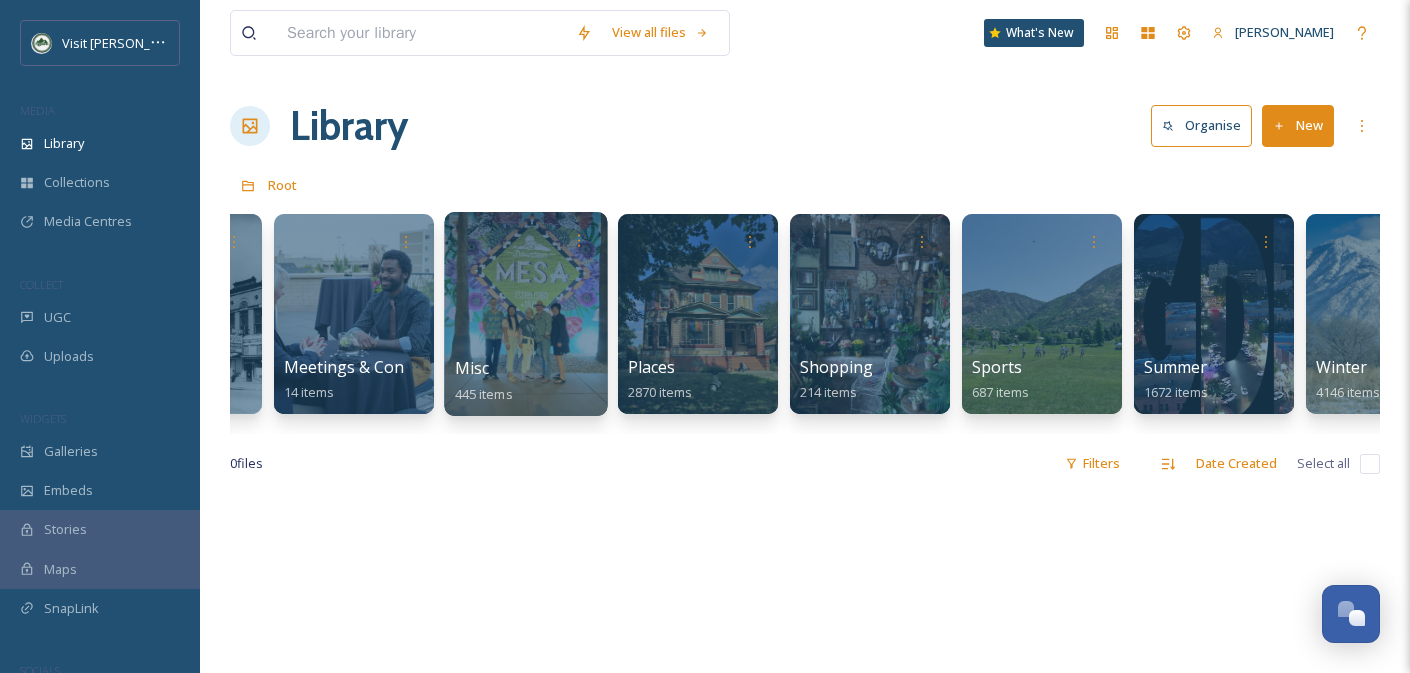 click at bounding box center (525, 314) 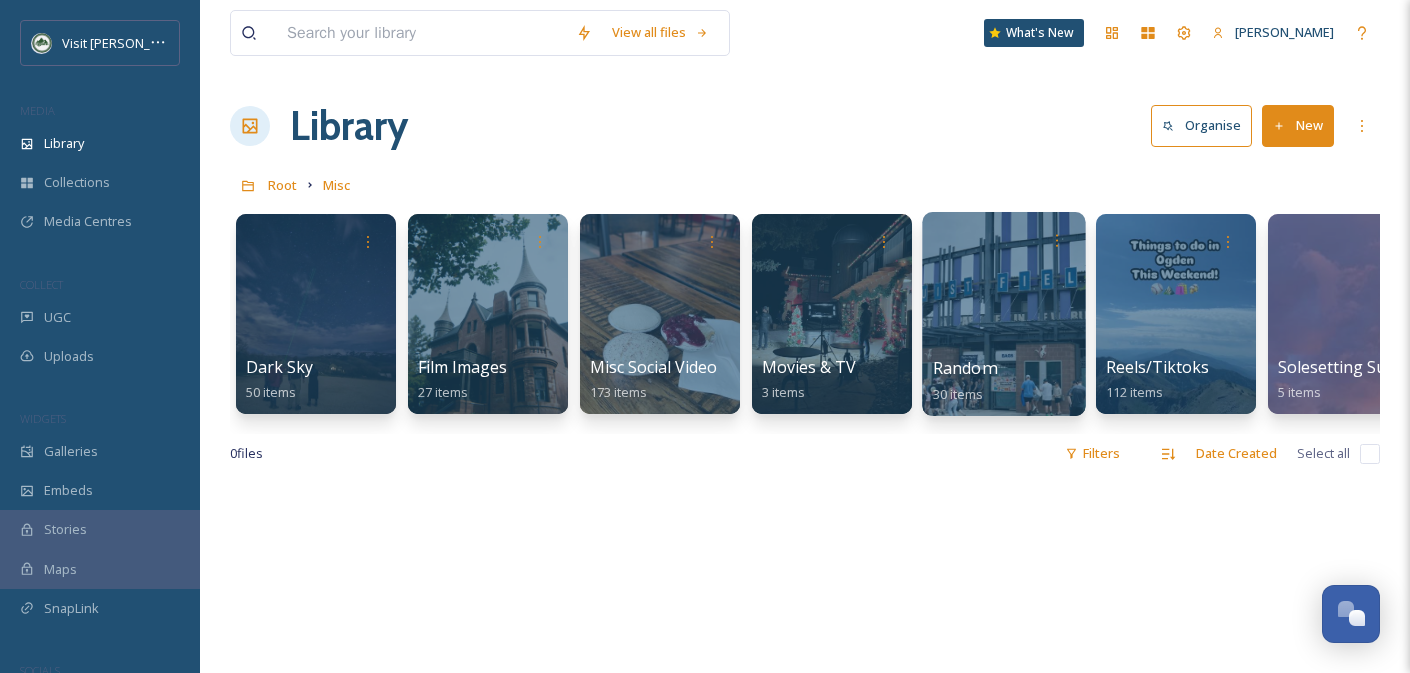 click at bounding box center [1003, 314] 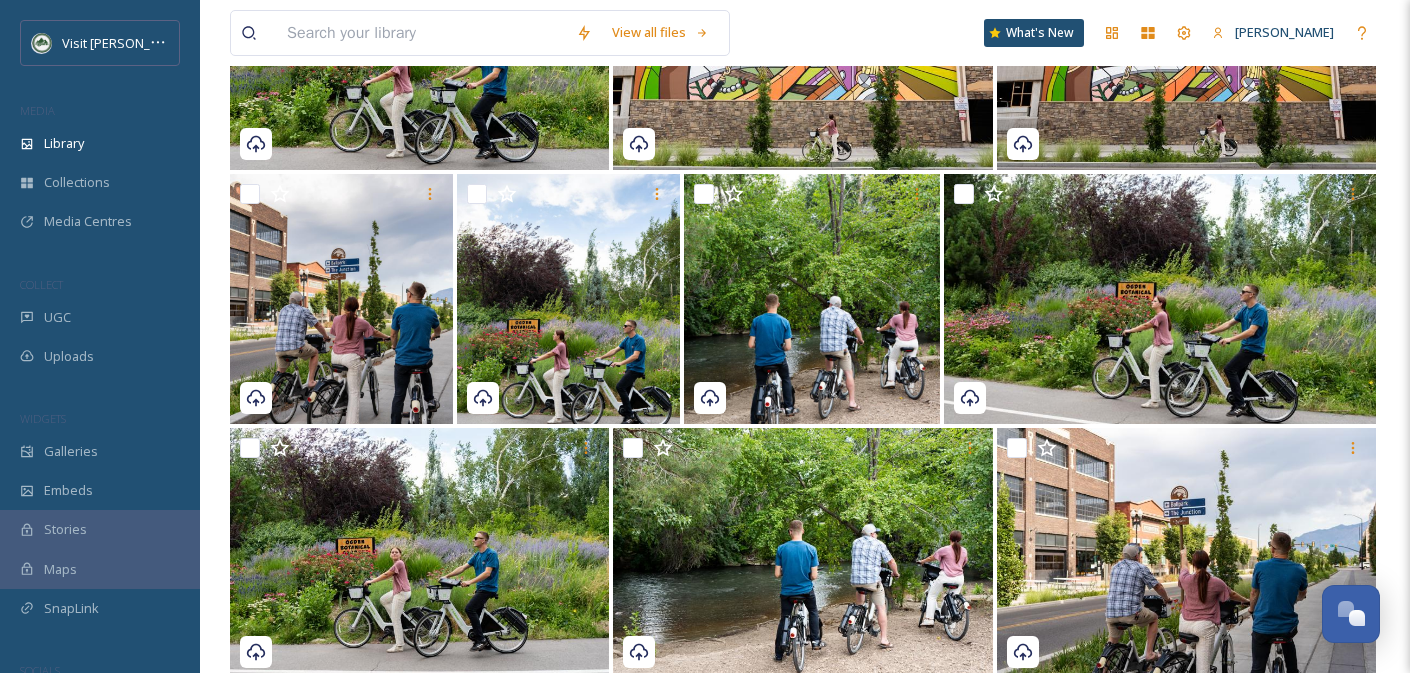 scroll, scrollTop: 605, scrollLeft: 0, axis: vertical 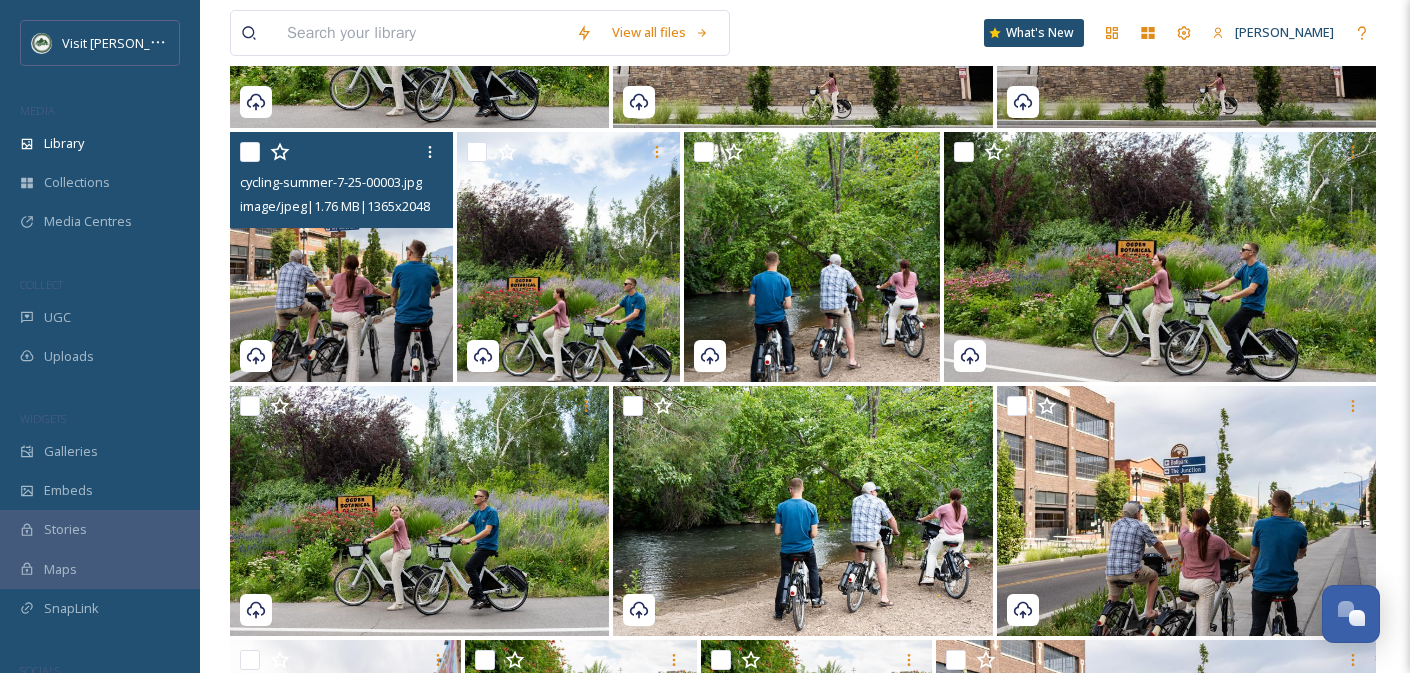 click at bounding box center [341, 257] 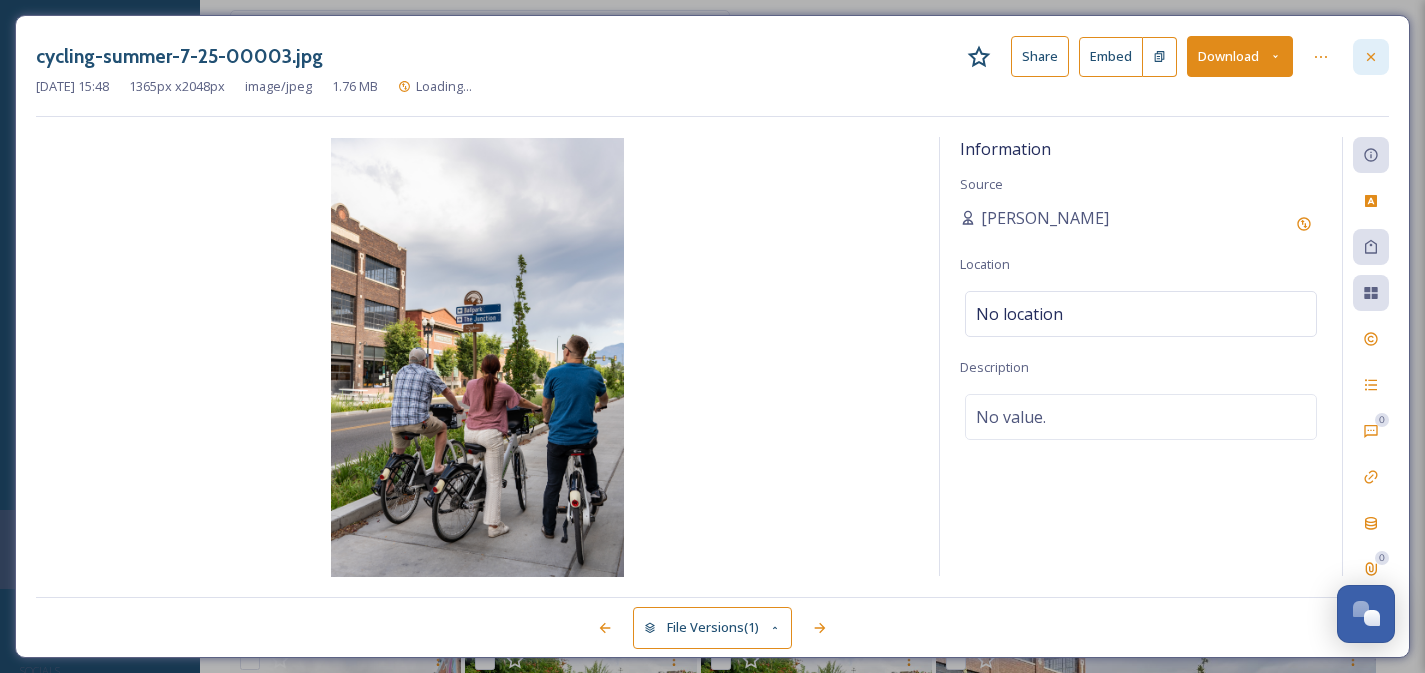click at bounding box center [1371, 57] 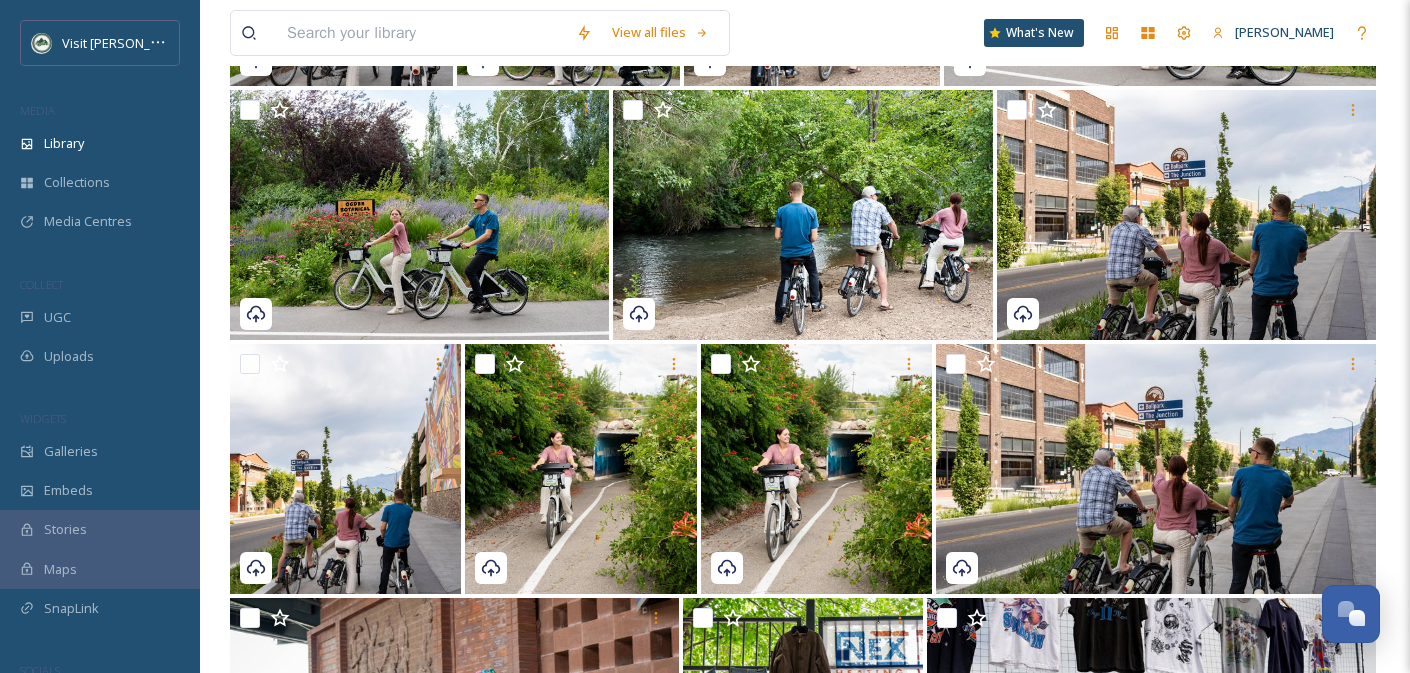scroll, scrollTop: 906, scrollLeft: 0, axis: vertical 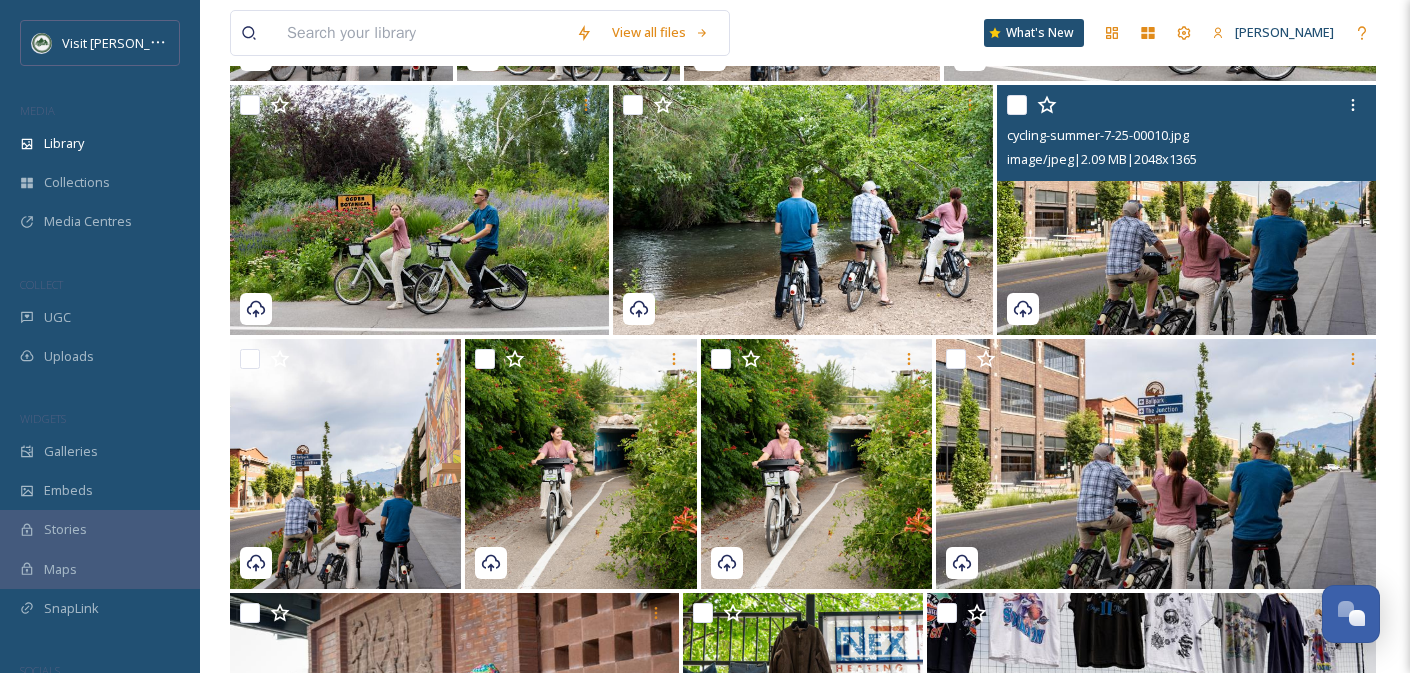 click at bounding box center [1186, 210] 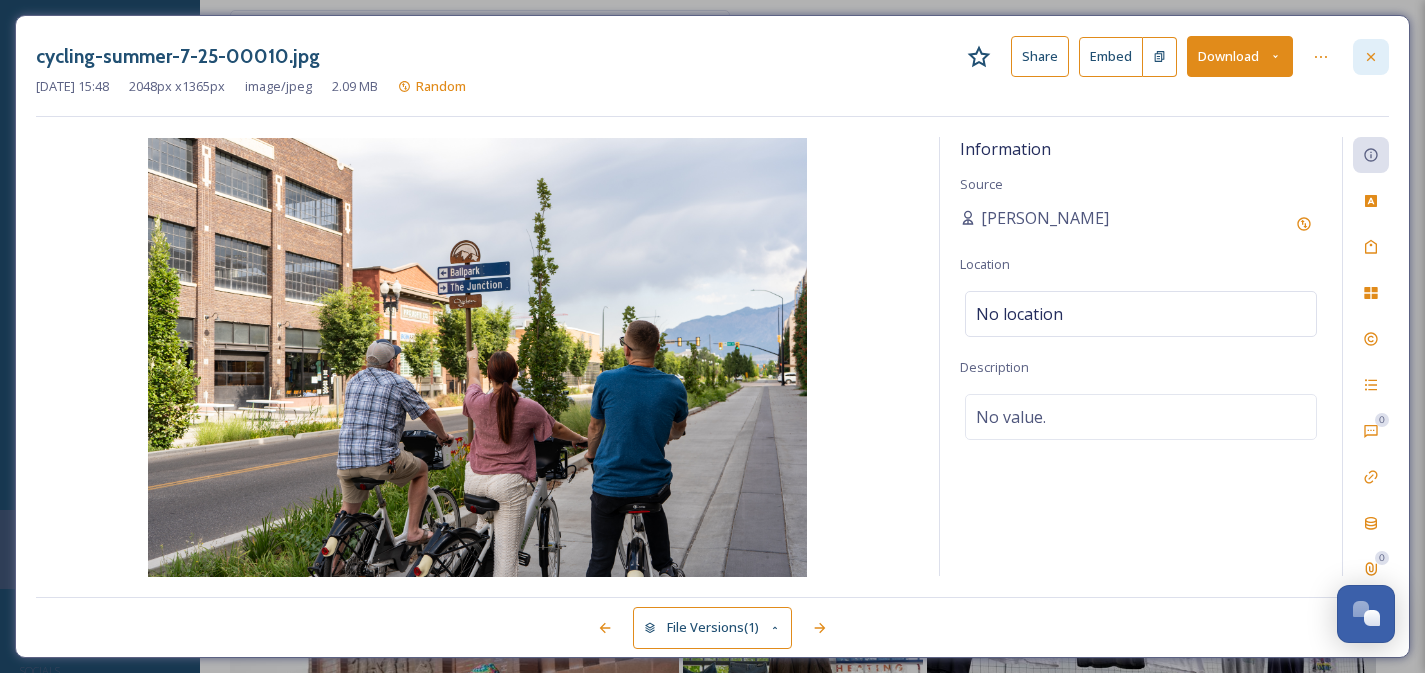 click 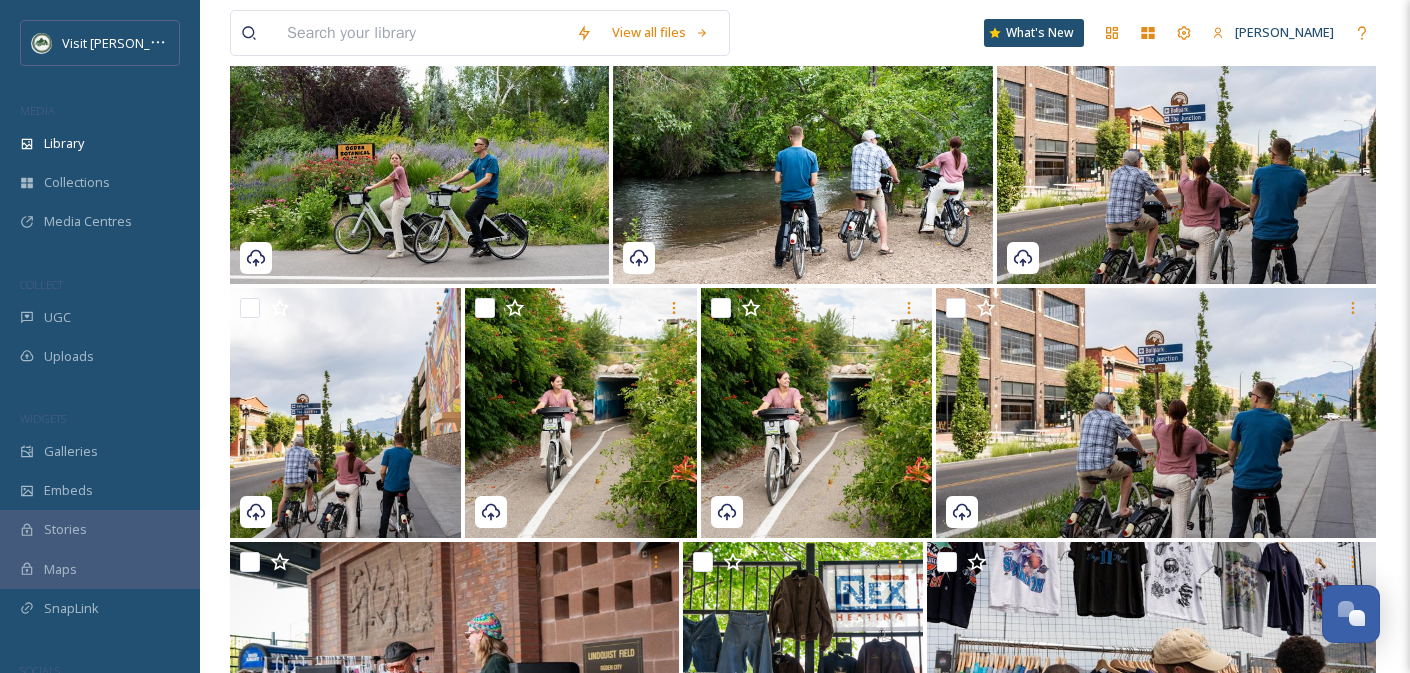 scroll, scrollTop: 988, scrollLeft: 0, axis: vertical 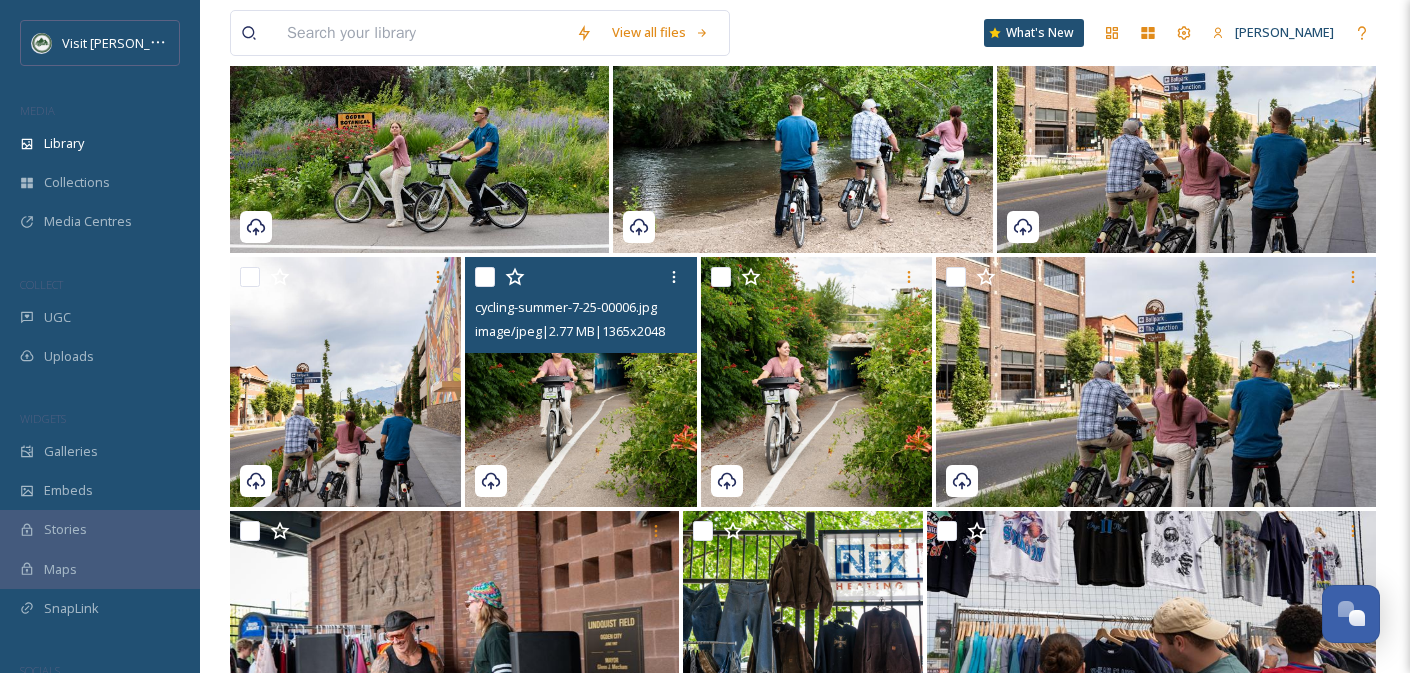 click at bounding box center (580, 382) 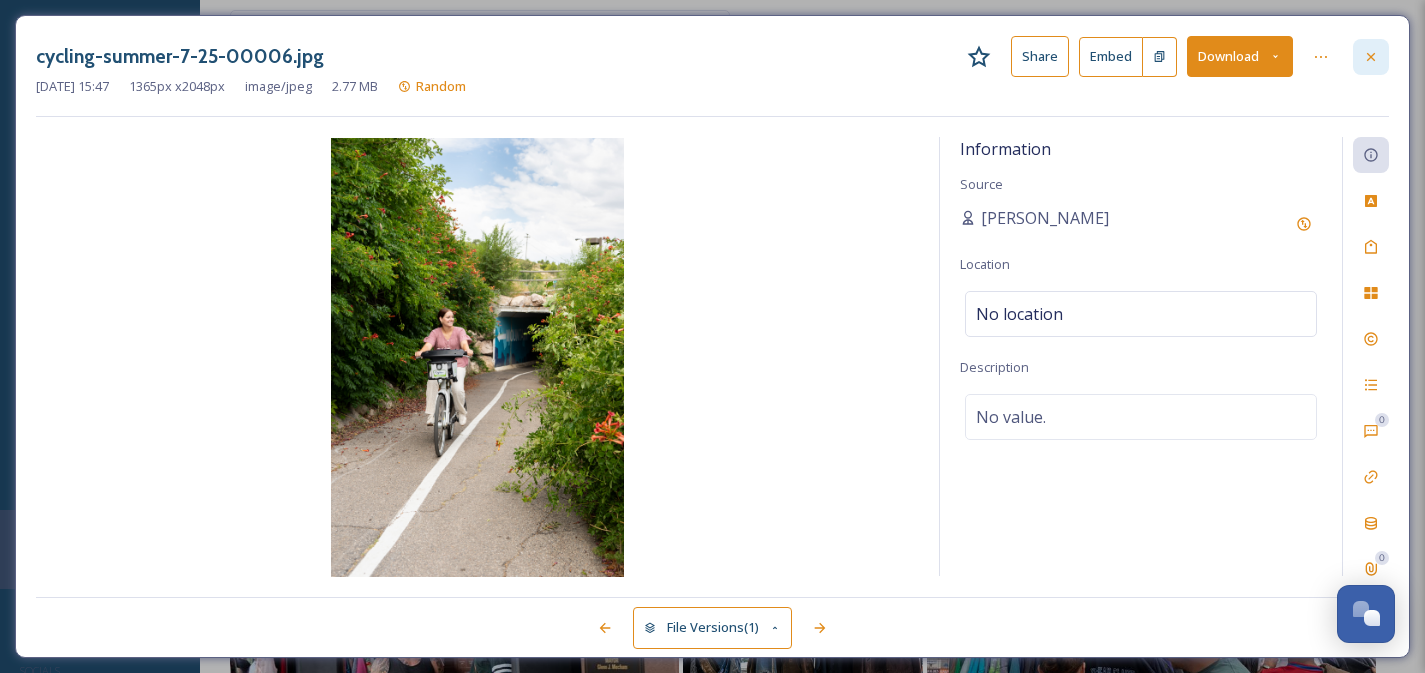 click 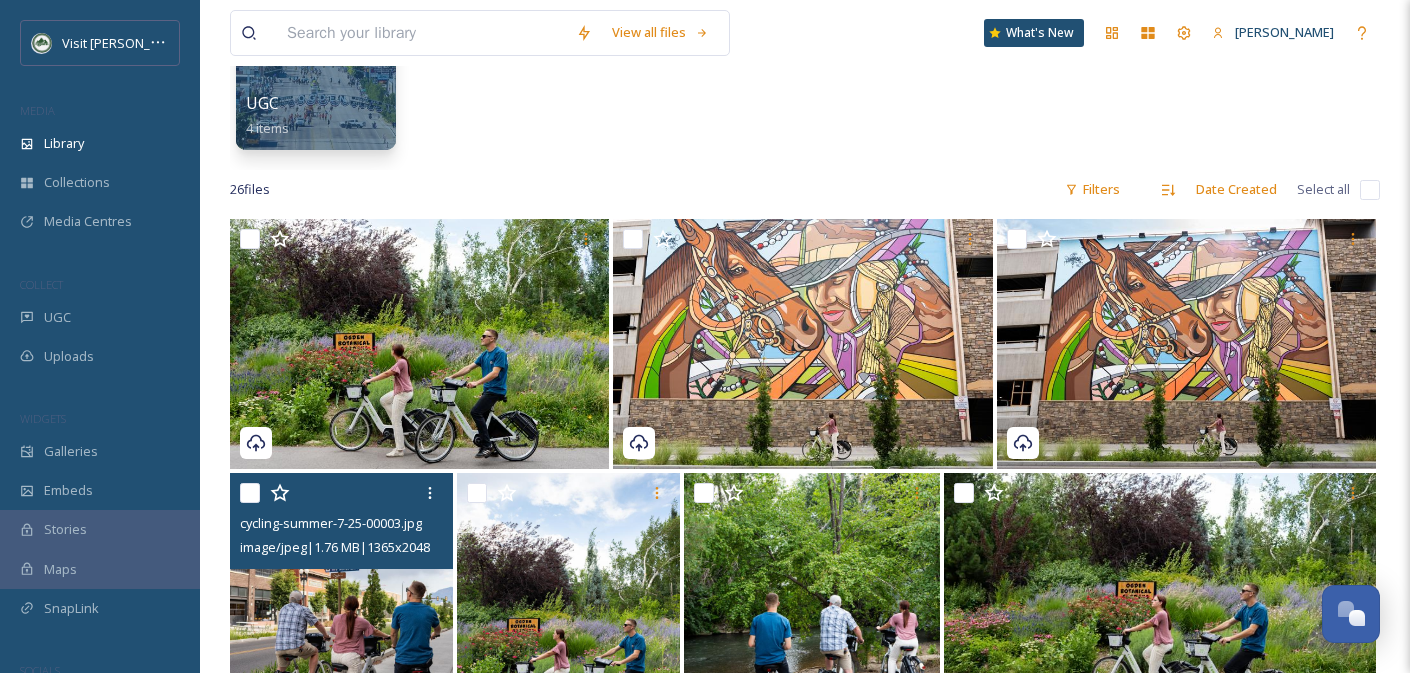 scroll, scrollTop: 234, scrollLeft: 0, axis: vertical 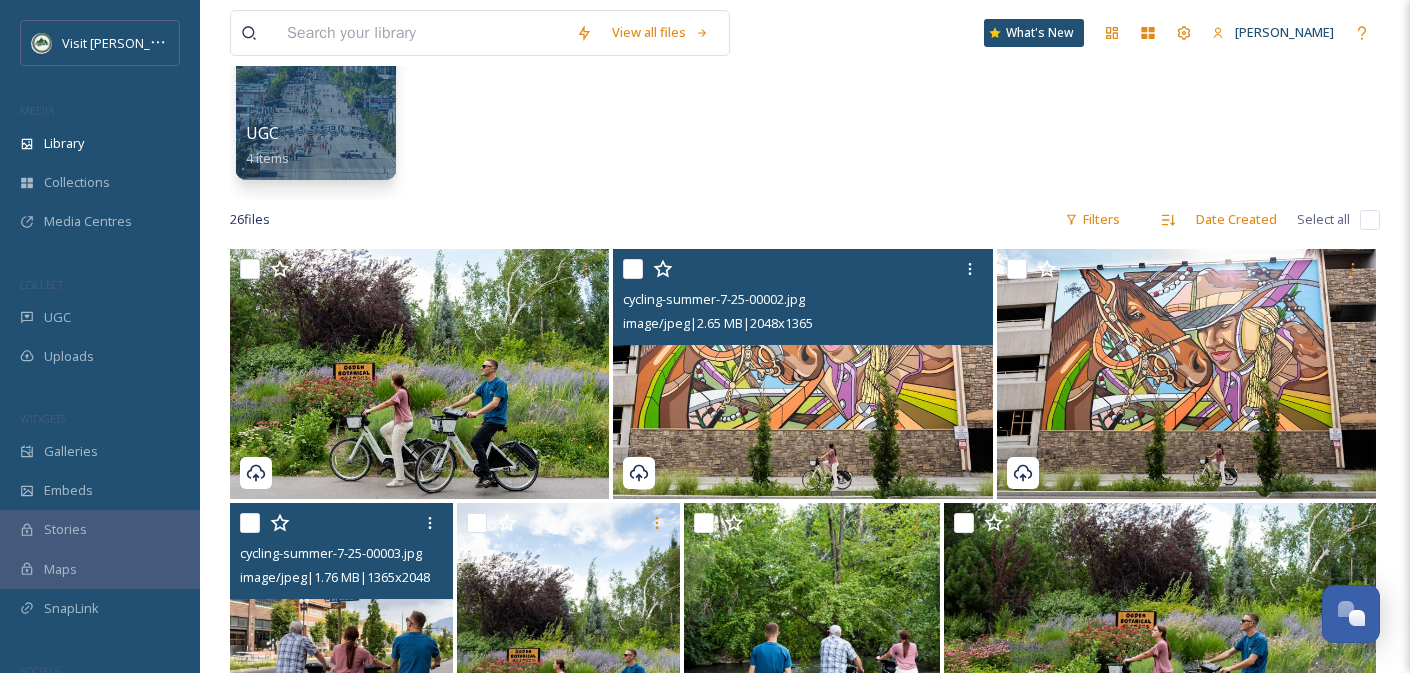 click at bounding box center (802, 374) 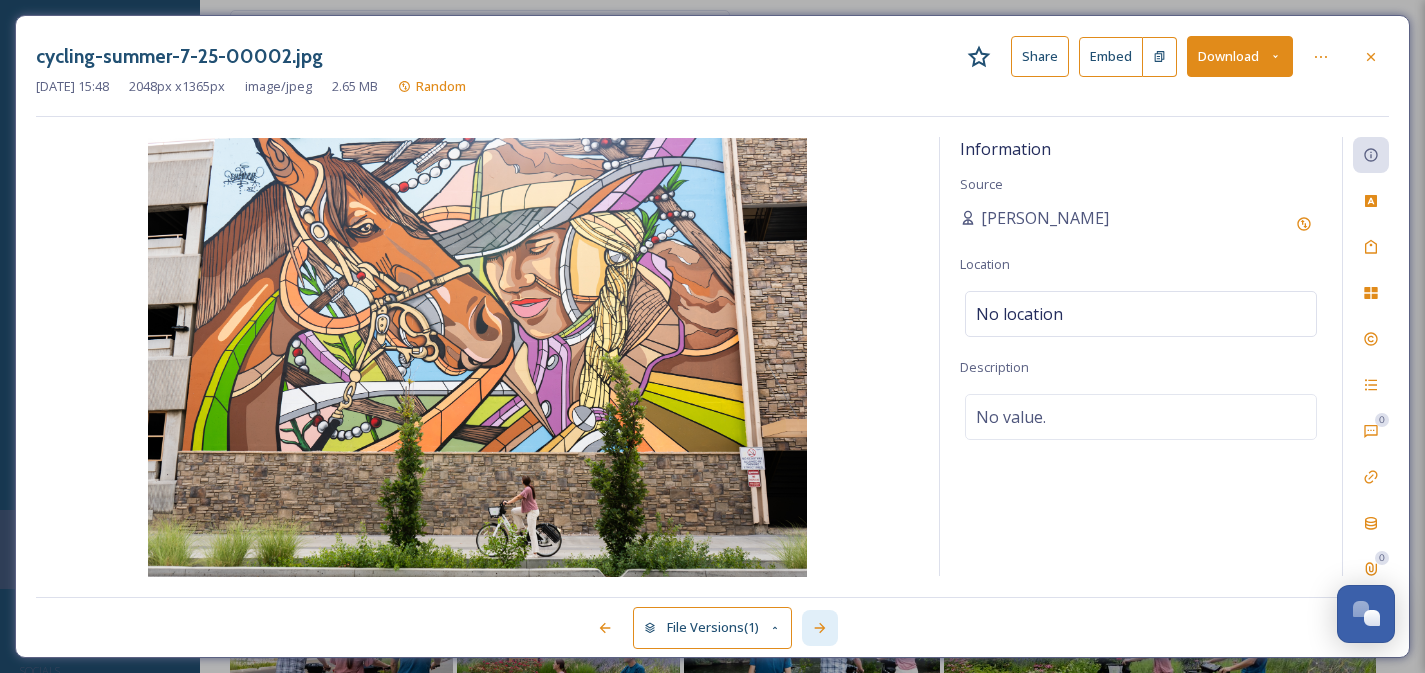 click at bounding box center [820, 628] 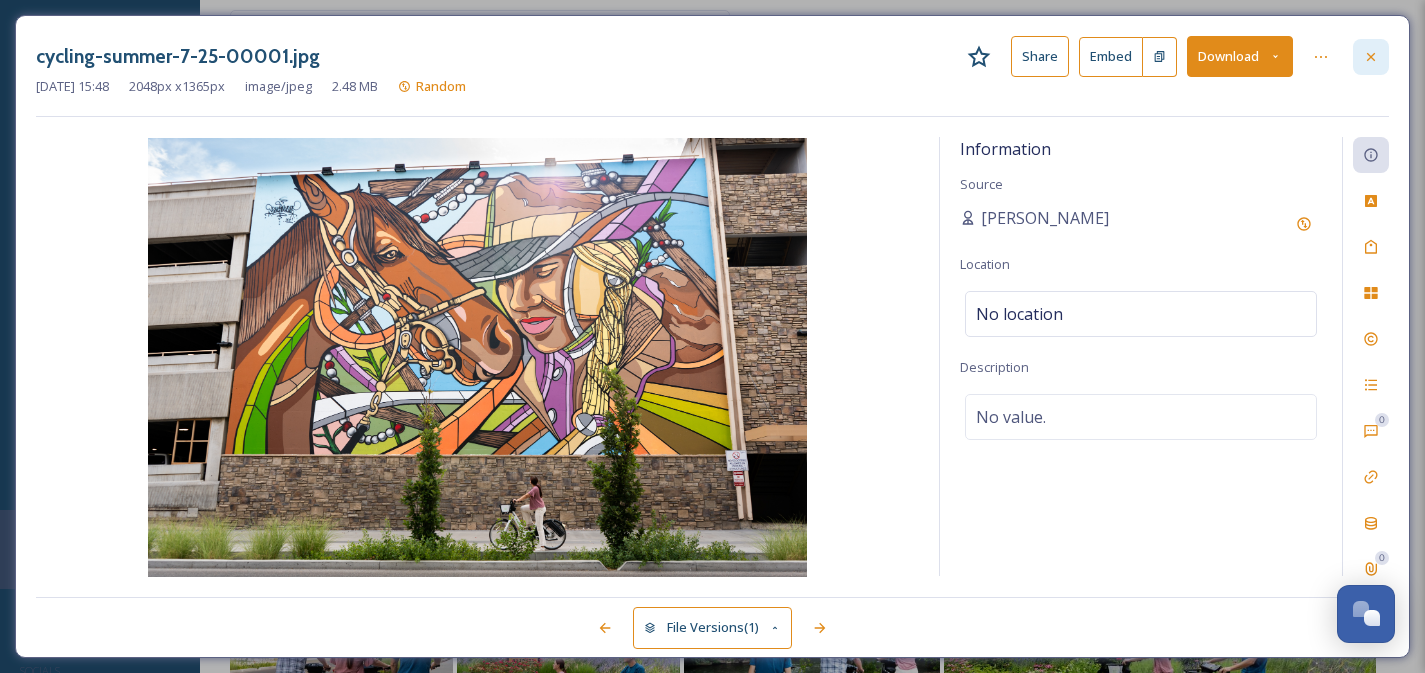 click at bounding box center [1371, 57] 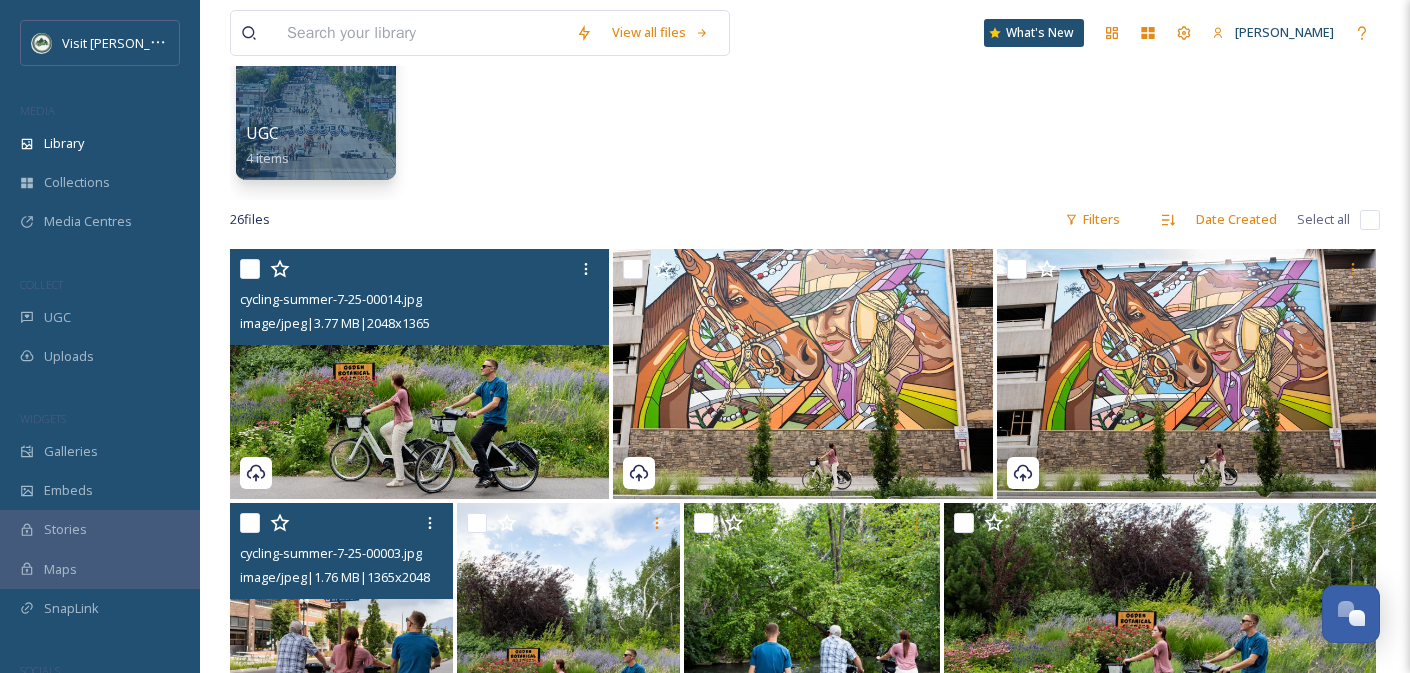click at bounding box center [419, 374] 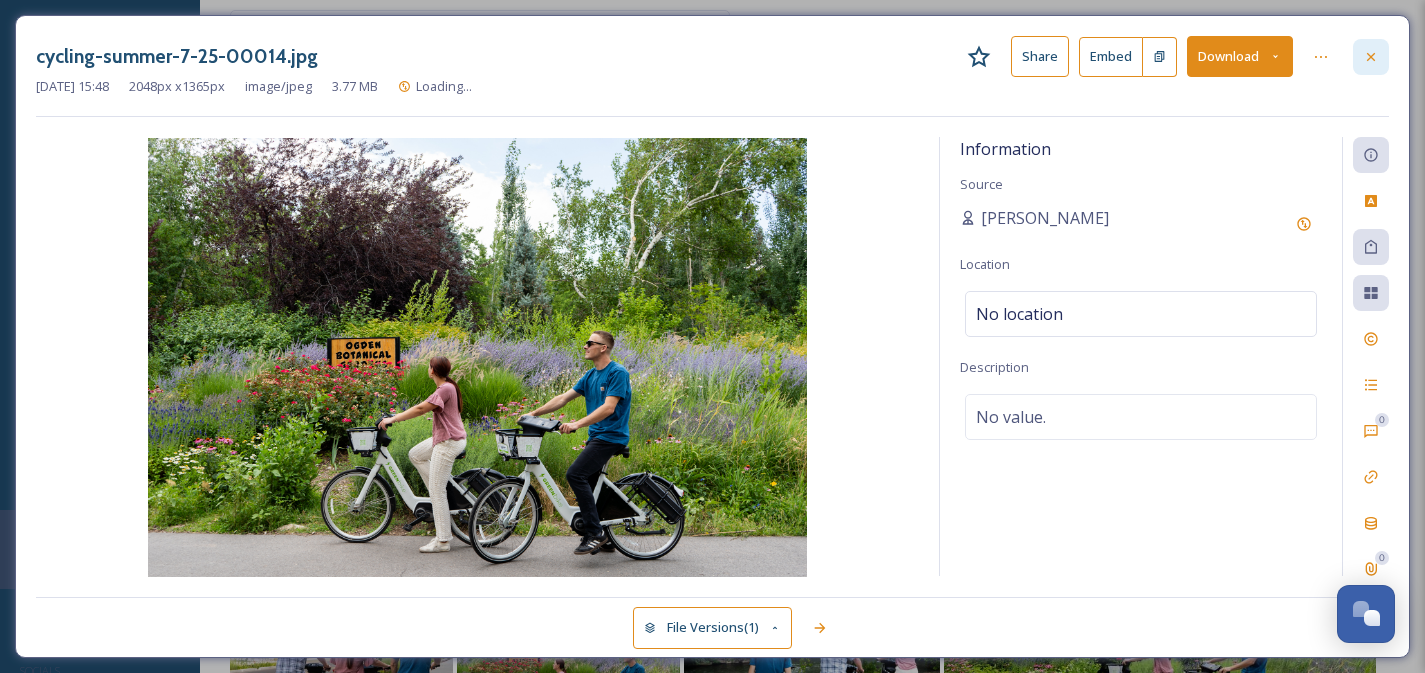 click at bounding box center [1371, 57] 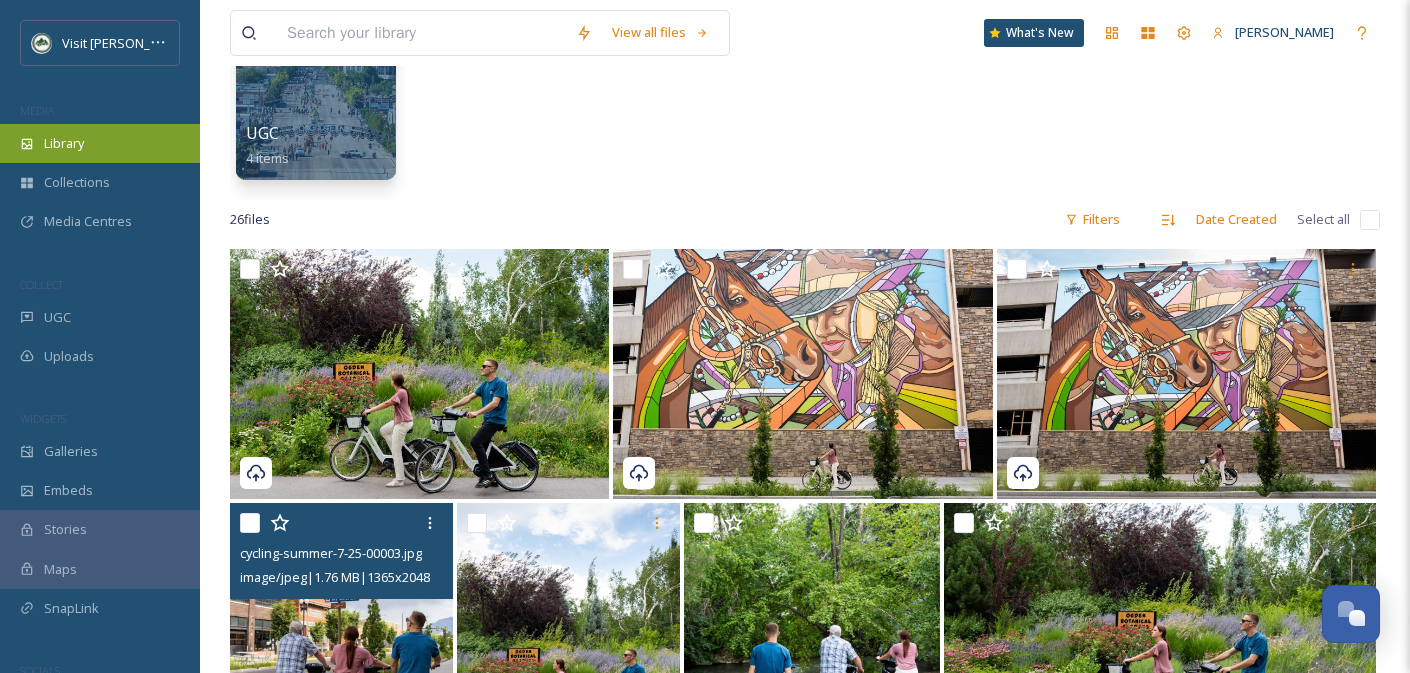 click on "Library" at bounding box center [100, 143] 